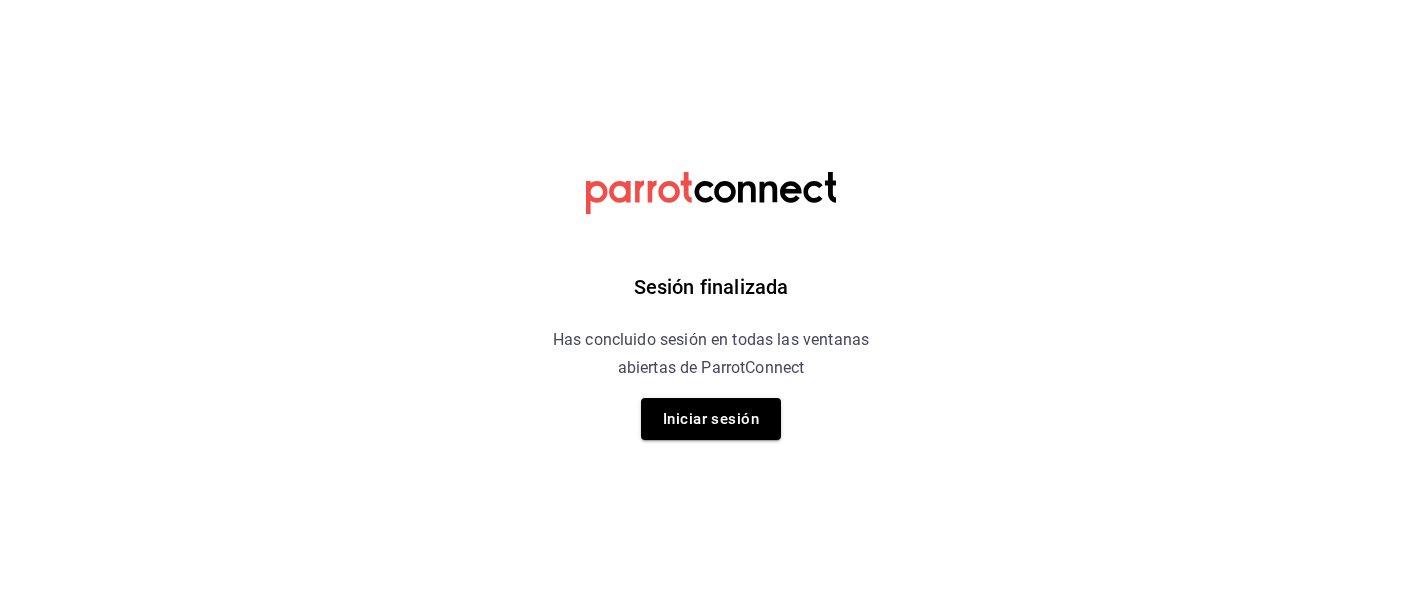 scroll, scrollTop: 0, scrollLeft: 0, axis: both 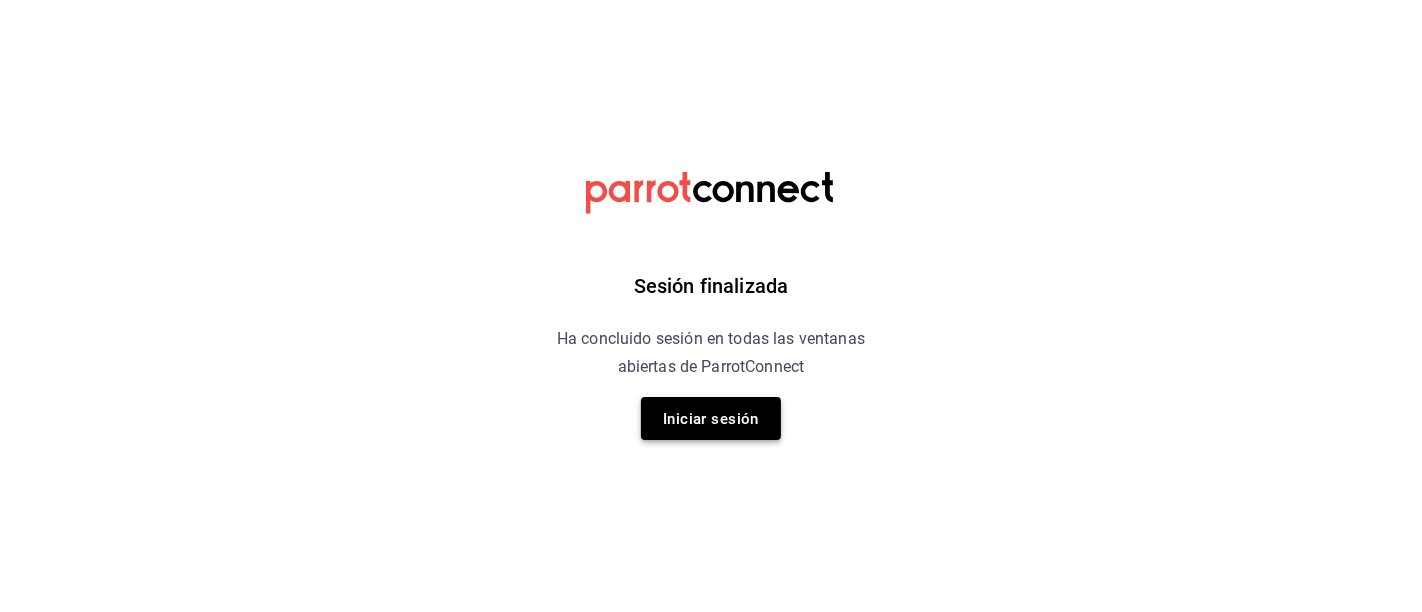 click on "Iniciar sesión" at bounding box center [711, 418] 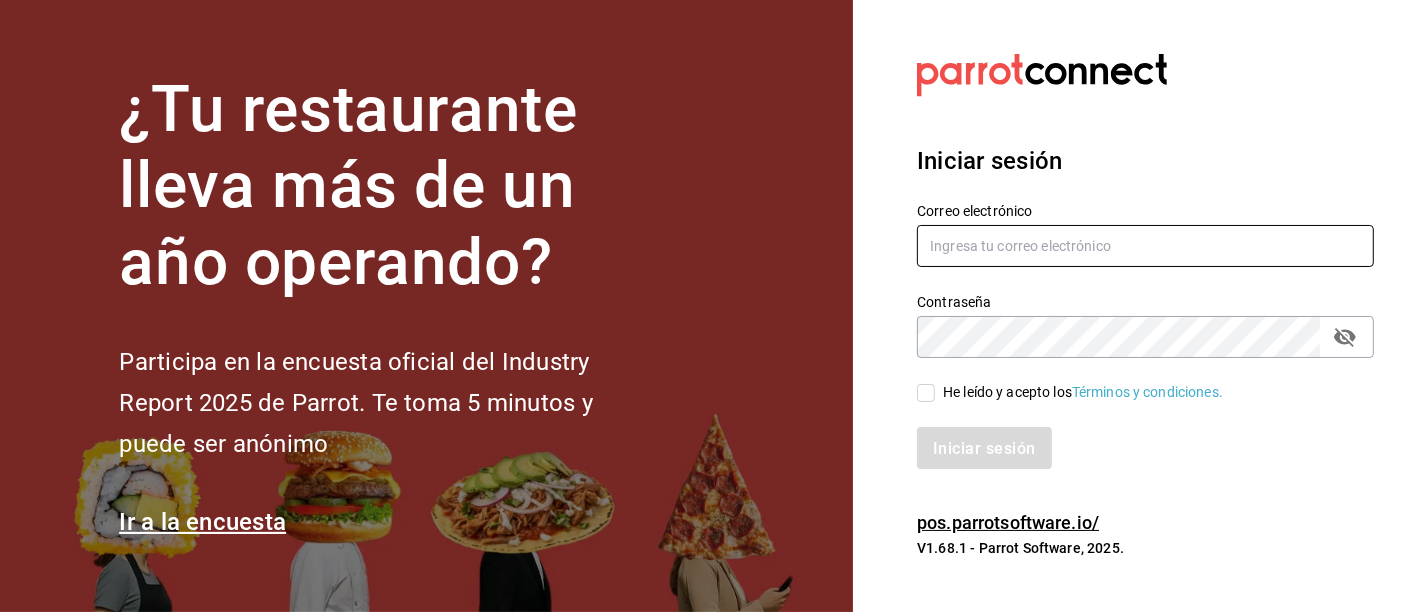 type on "[EMAIL]" 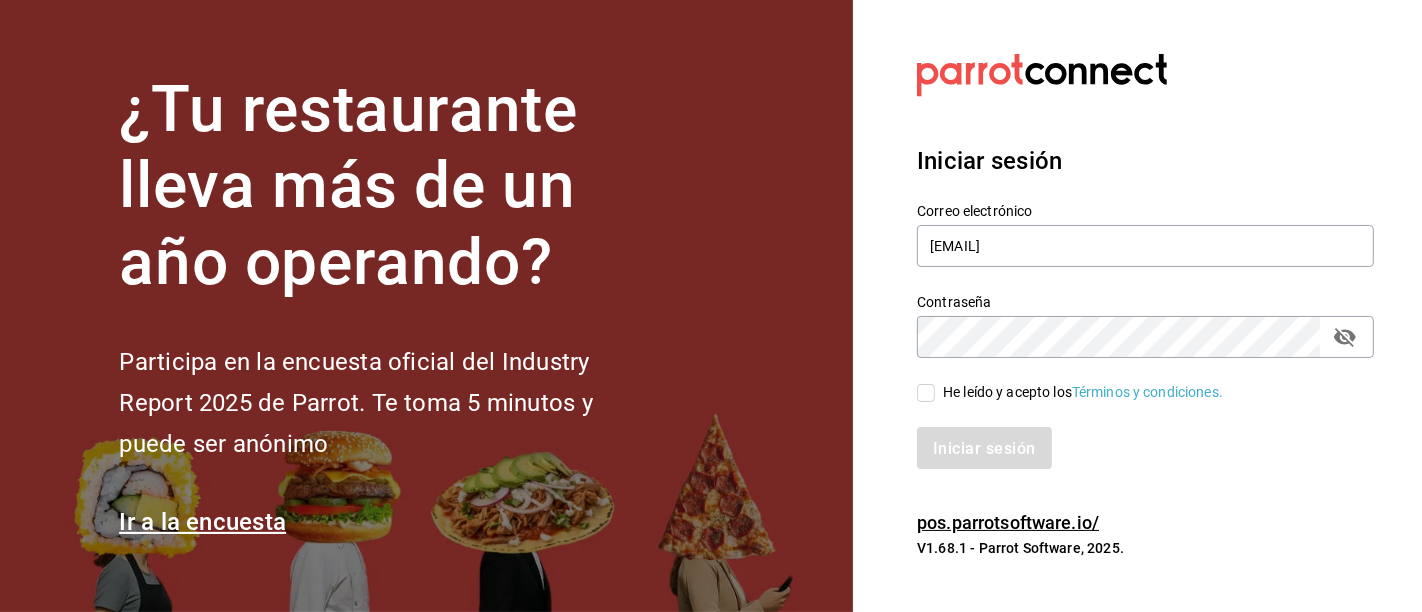 click on "He leído y acepto los  Términos y condiciones." at bounding box center (926, 393) 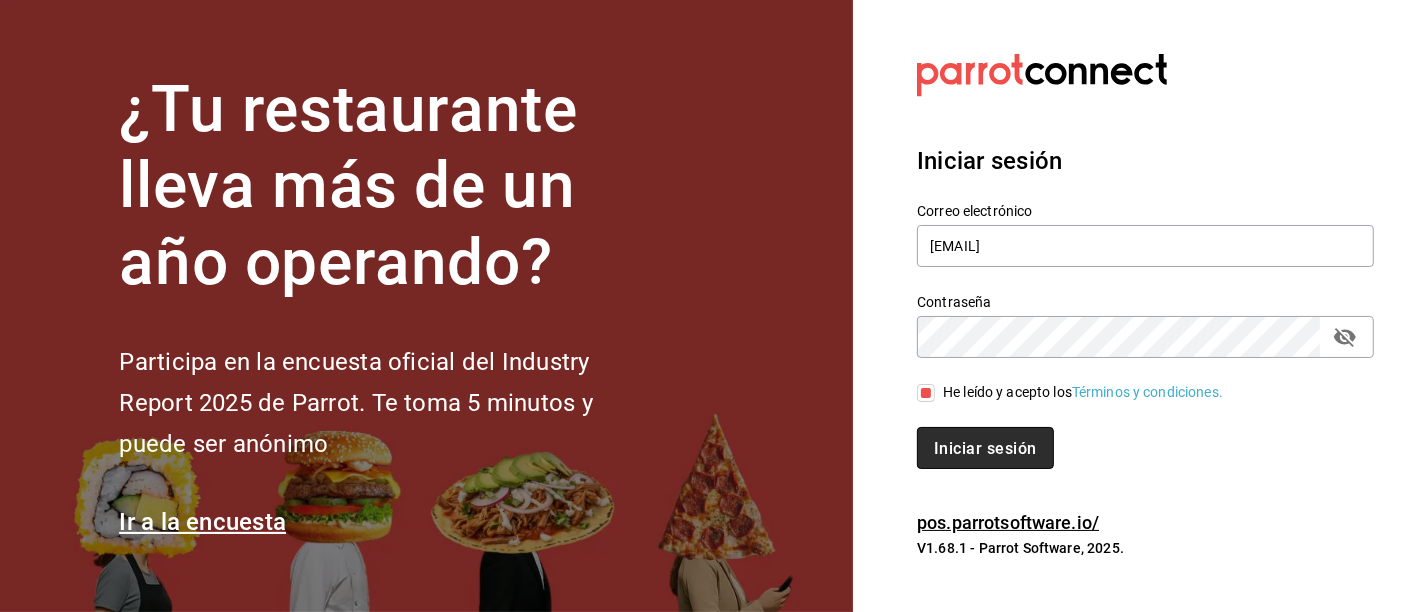 click on "Iniciar sesión" at bounding box center [985, 448] 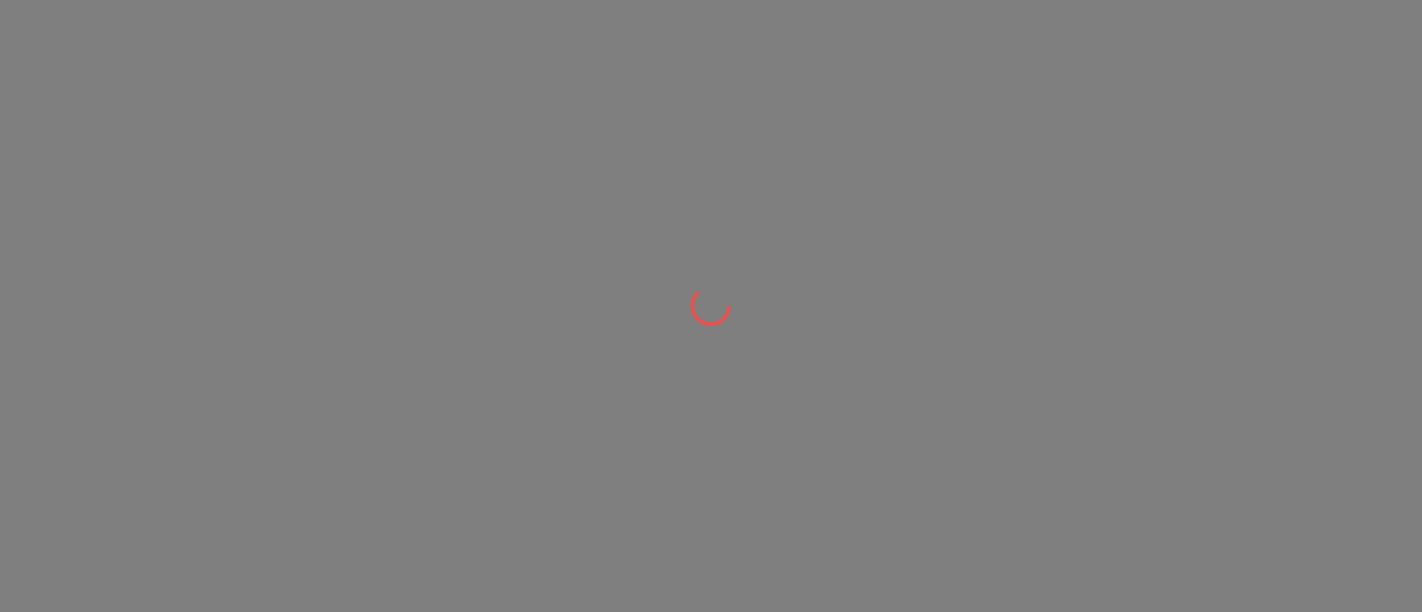 scroll, scrollTop: 0, scrollLeft: 0, axis: both 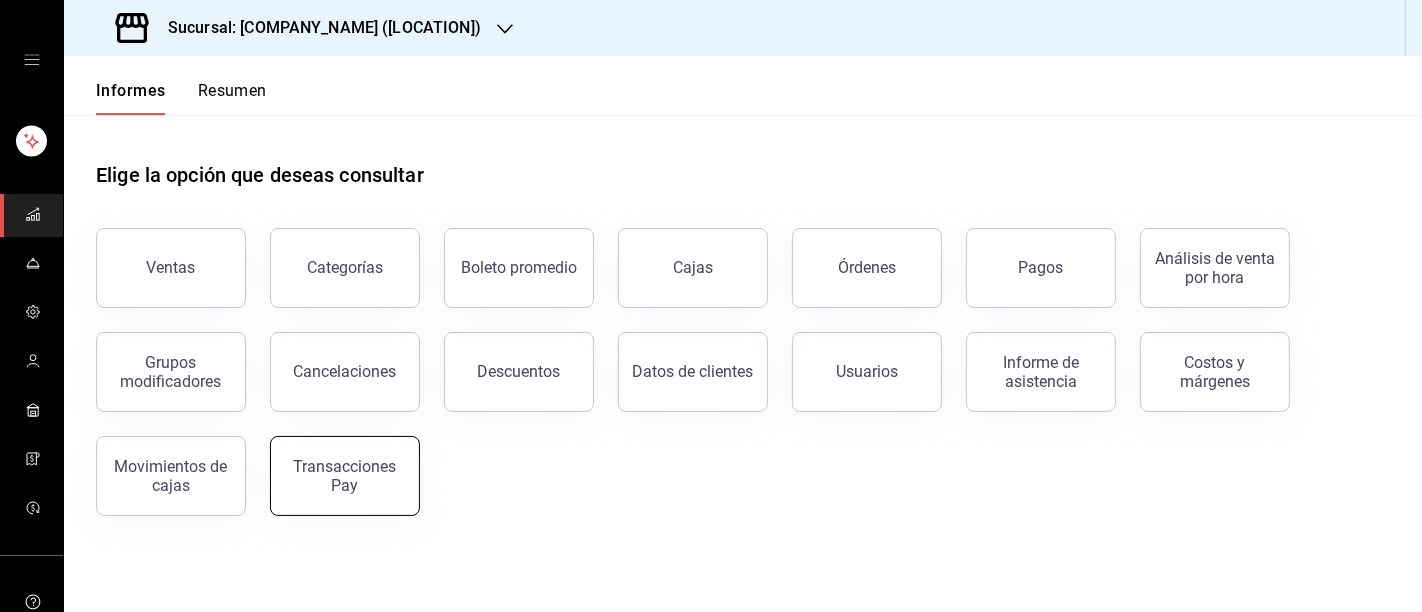 click on "Transacciones Pay" at bounding box center [345, 476] 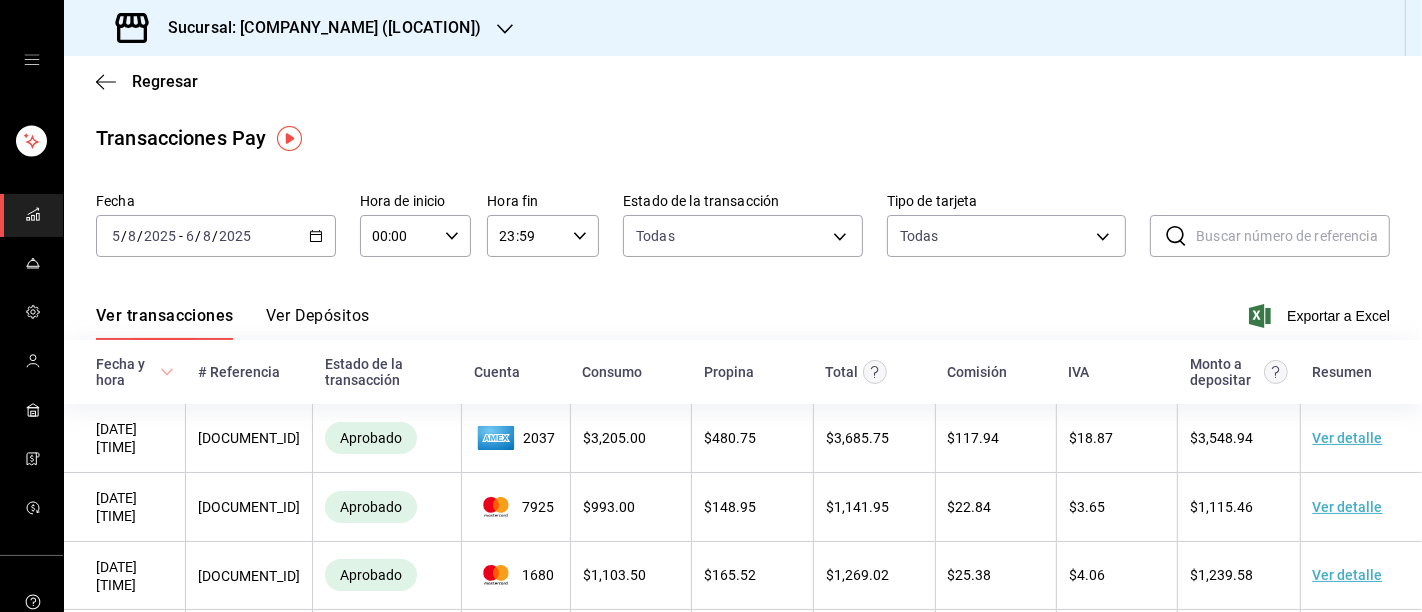 click on "[DATE] [TIME]" at bounding box center [218, 236] 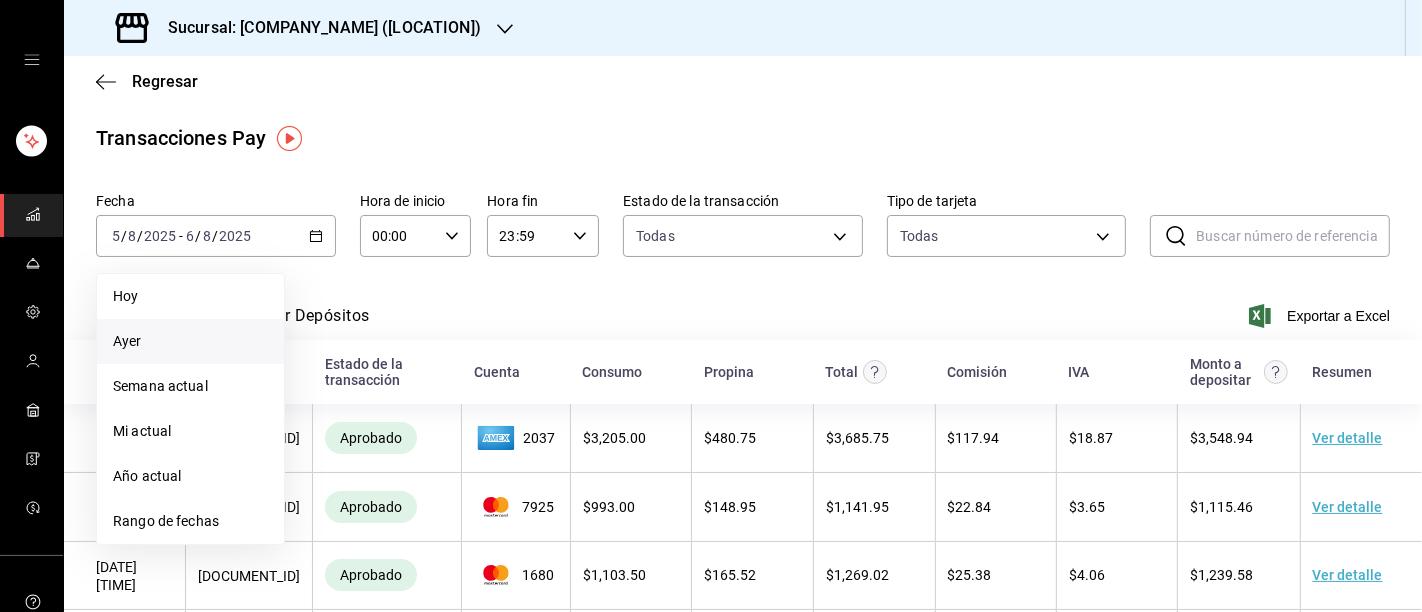 click on "Ayer" at bounding box center (190, 341) 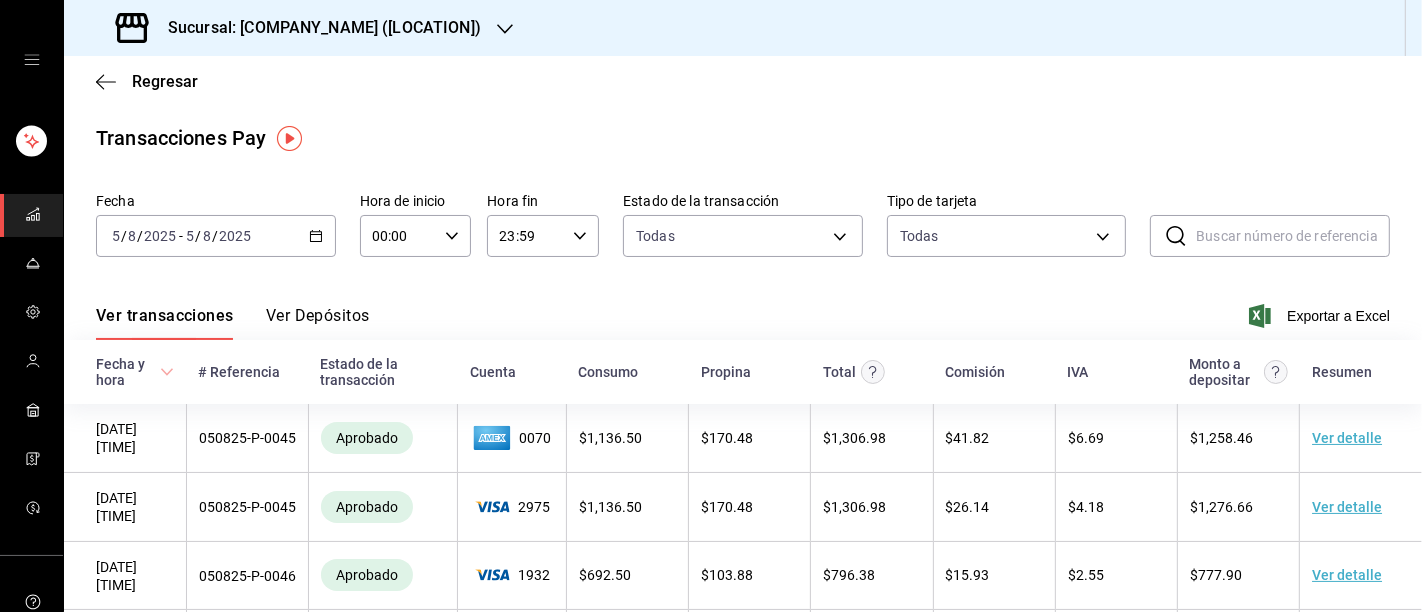 click on "2025" at bounding box center [235, 236] 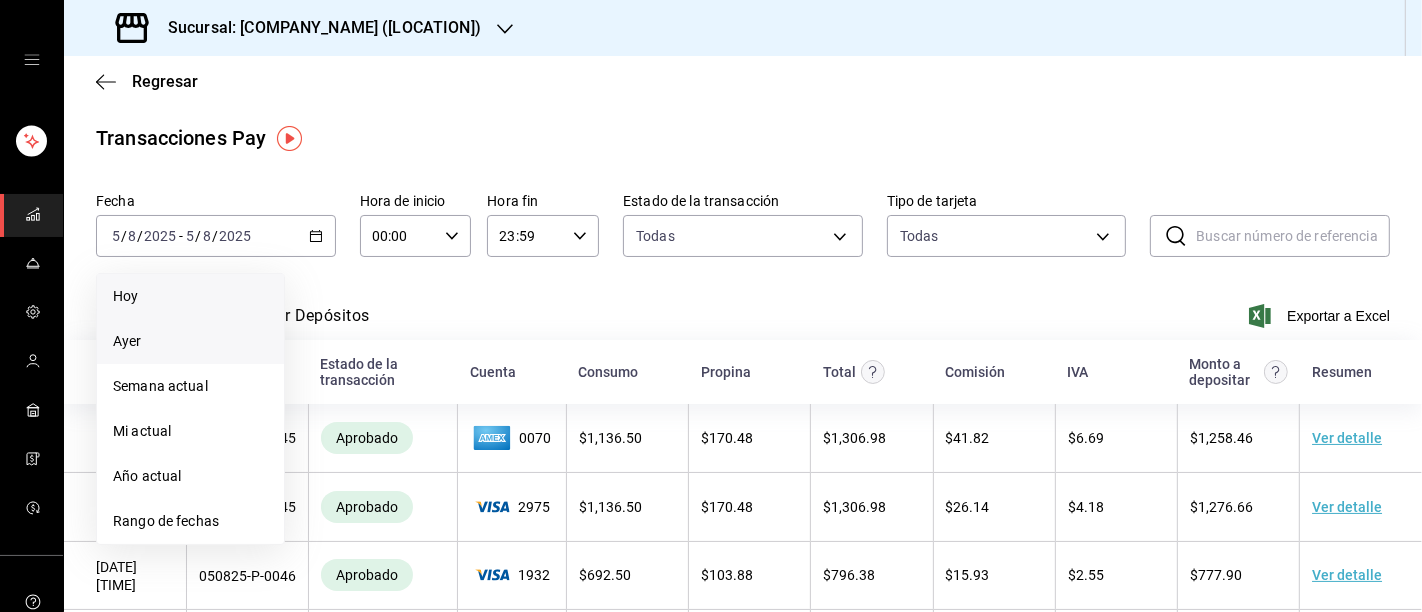 click on "Hoy" at bounding box center (190, 296) 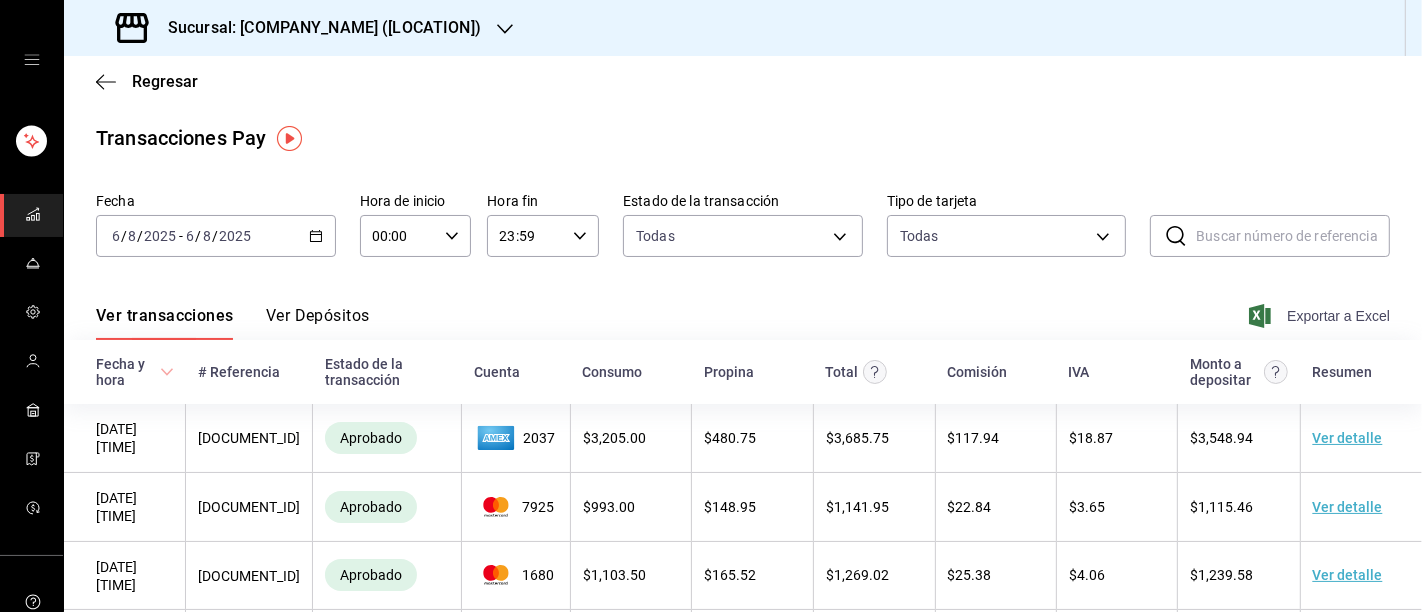 click on "Exportar a Excel" at bounding box center (1338, 316) 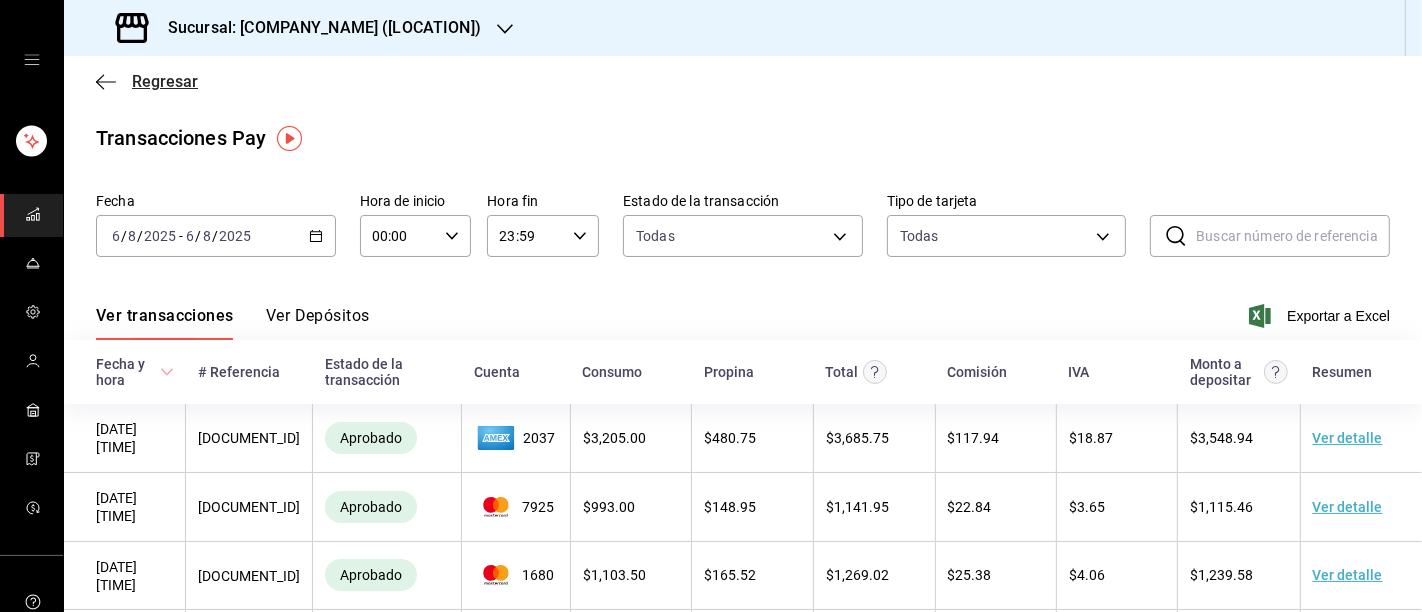click 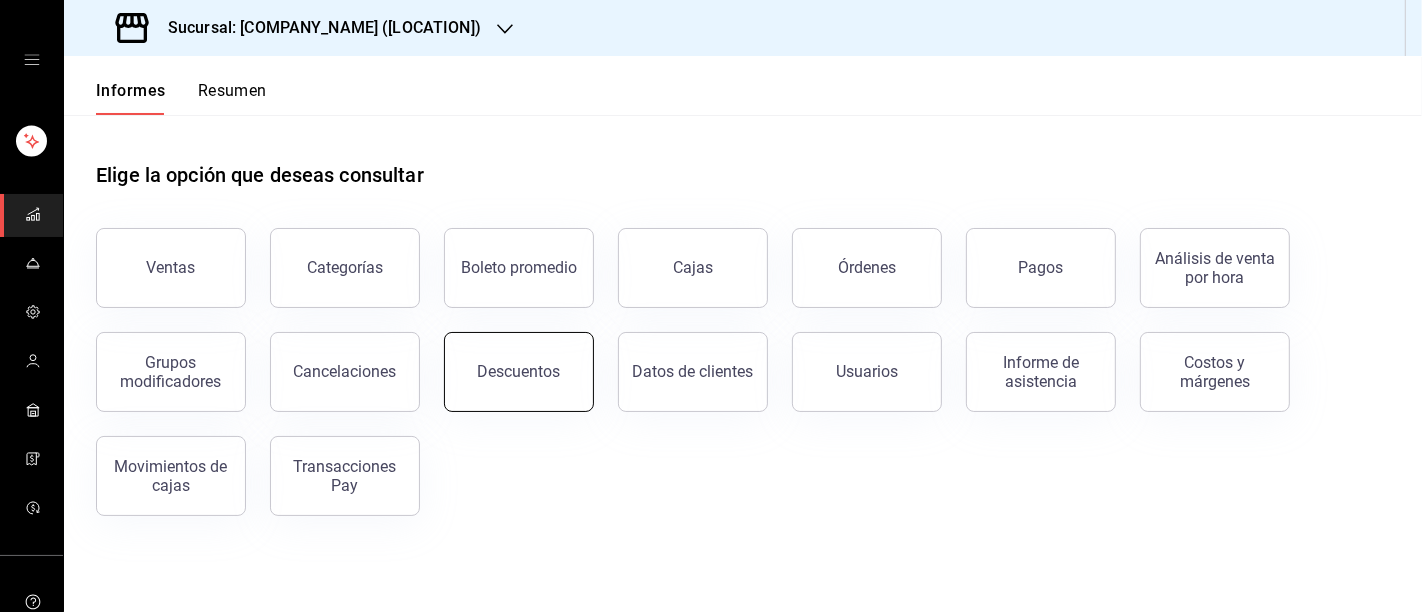 click on "Descuentos" at bounding box center (519, 371) 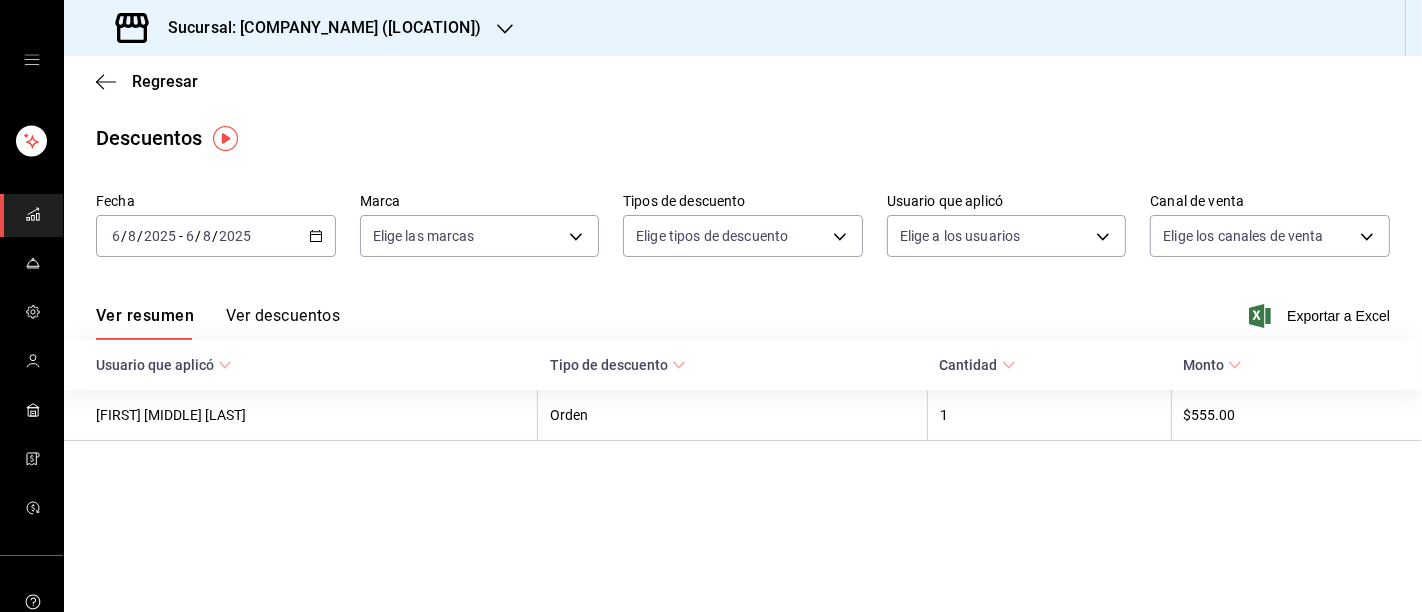 click on "Ver descuentos" at bounding box center [283, 315] 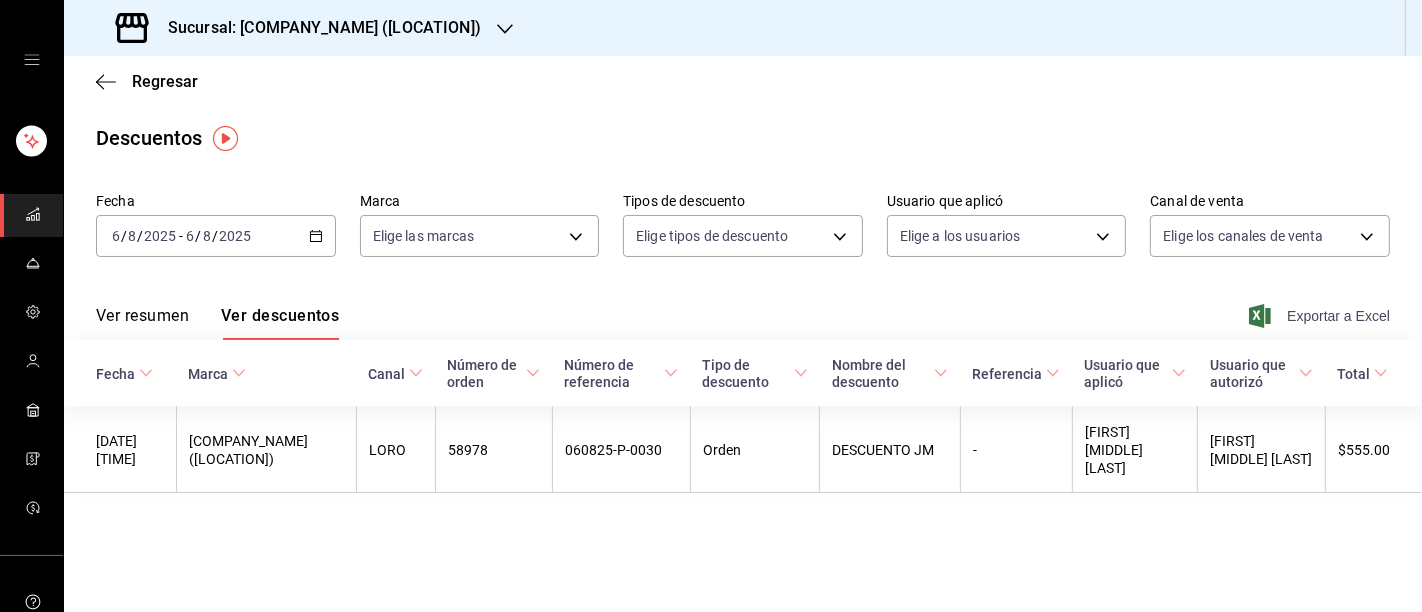 click on "Exportar a Excel" at bounding box center [1338, 316] 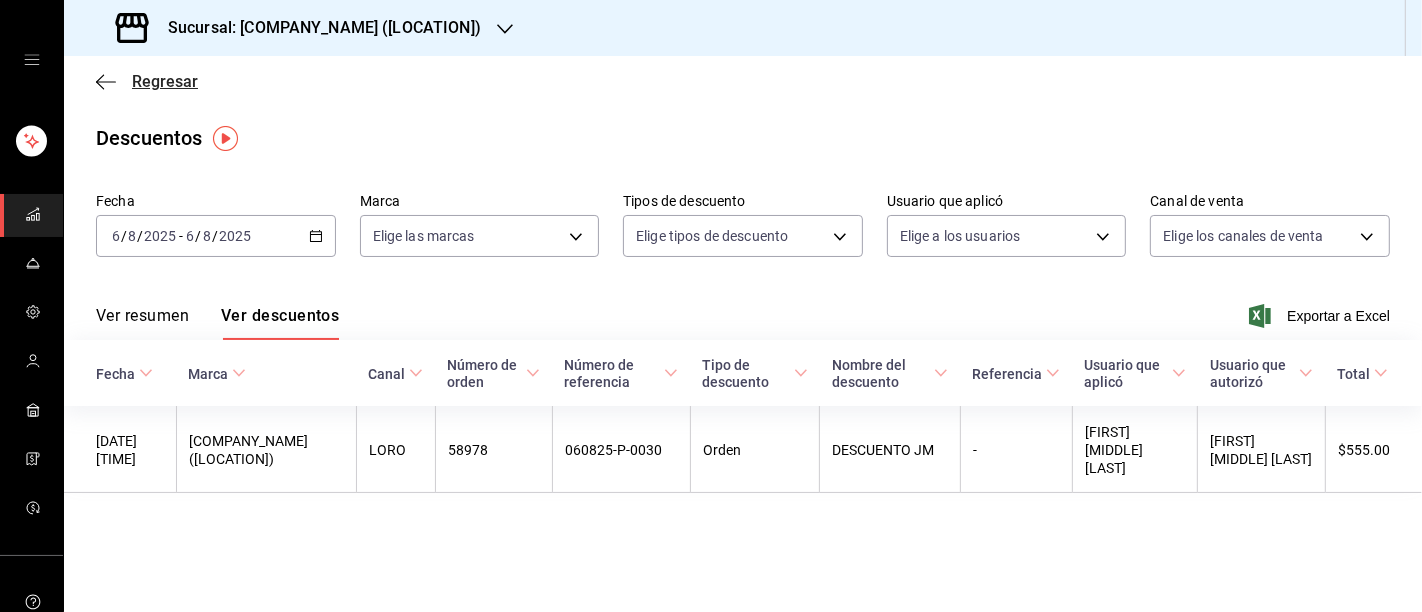 click on "Regresar" at bounding box center [165, 81] 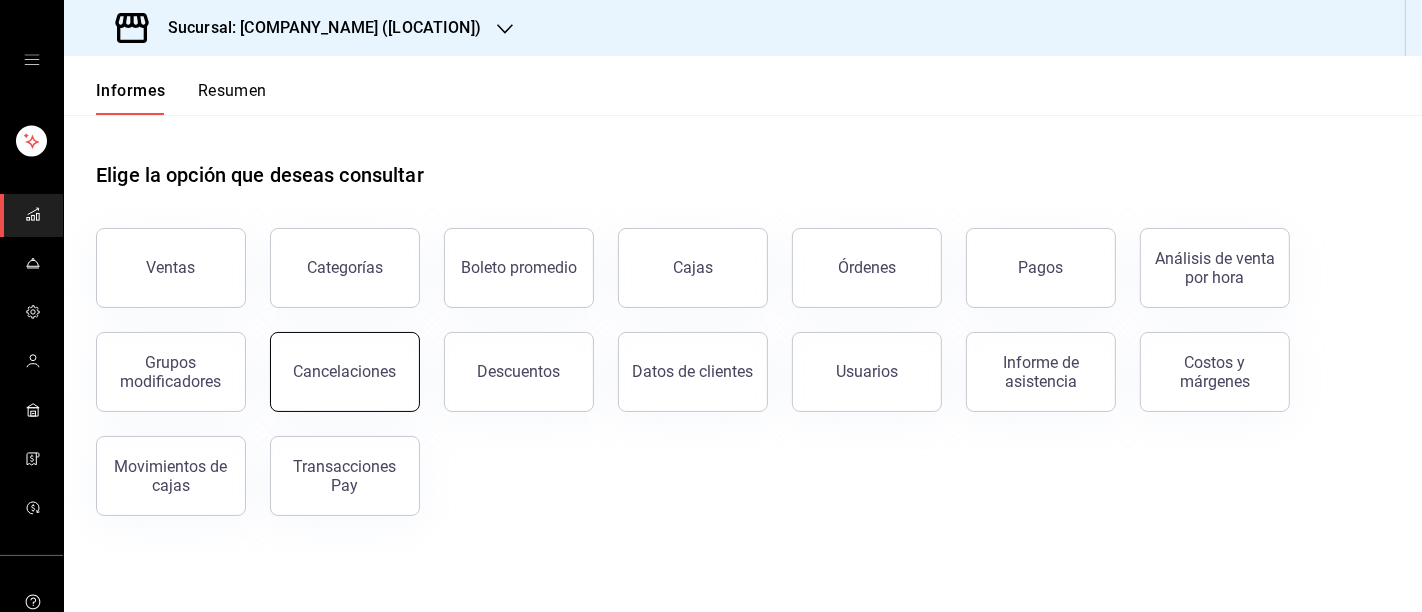 click on "Cancelaciones" at bounding box center (345, 371) 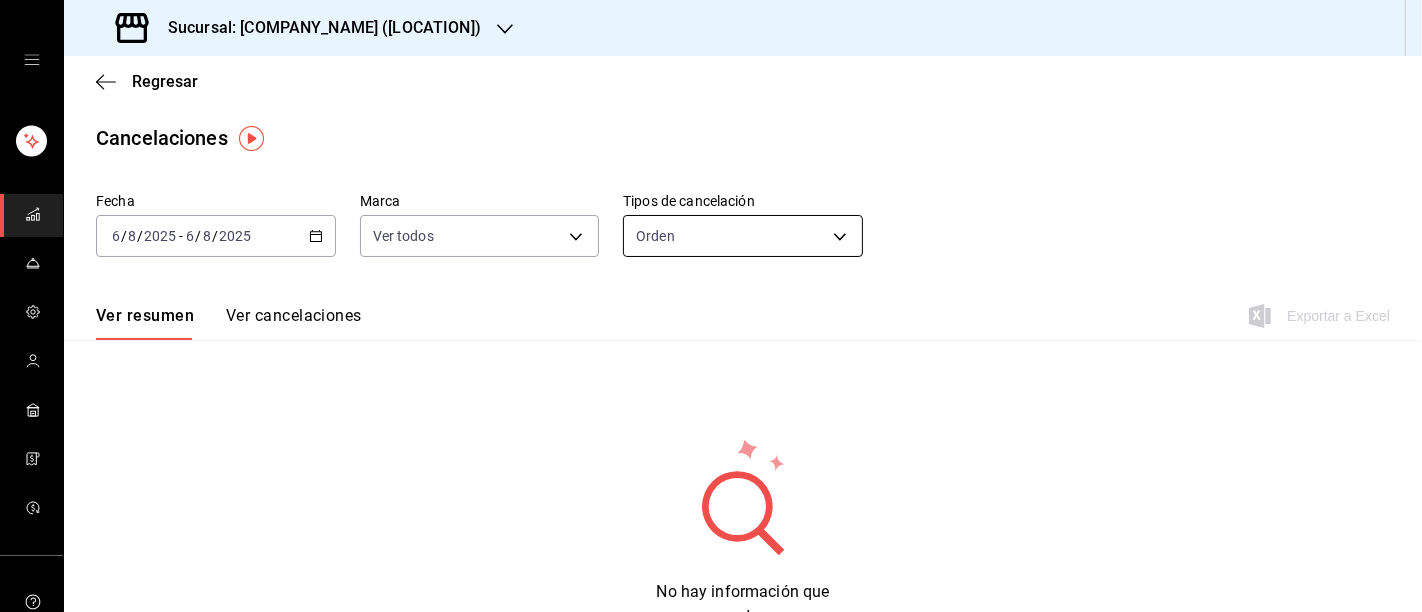 click on "Sucursal: [COMPANY_NAME] ([LOCATION]) Regresar Cancelaciones Fecha [DATE] [DATE] - [DATE] [DATE] Marca Ver todos [object Object],[object Object] Tipos de cancelación Orden ORDER Ver resumen Ver cancelaciones Exportar a Excel No hay información que mostrar Texto original Valora esta traducción Tu opinión servirá para ayudar a mejorar el Traductor de Google GANA 1 MES GRATIS EN TU SUSCRIPCIÓN AQUÍ ¿Recuerdas cómo empezó tu restaurante? Hoy puedes ayudar a un colega a tener el mismo cambio que tú viviste. Recomienda Parrot directamente desde tu Portal Administrador. Es fácil y rápido. 🎁 Por cada restaurante que se una, ganas 1 mes gratis. Ver video tutorial Ir a un video Visitar centro de ayuda ([PHONE]) [EMAIL] Visitar centro de ayuda ([PHONE]) [EMAIL]" at bounding box center [711, 306] 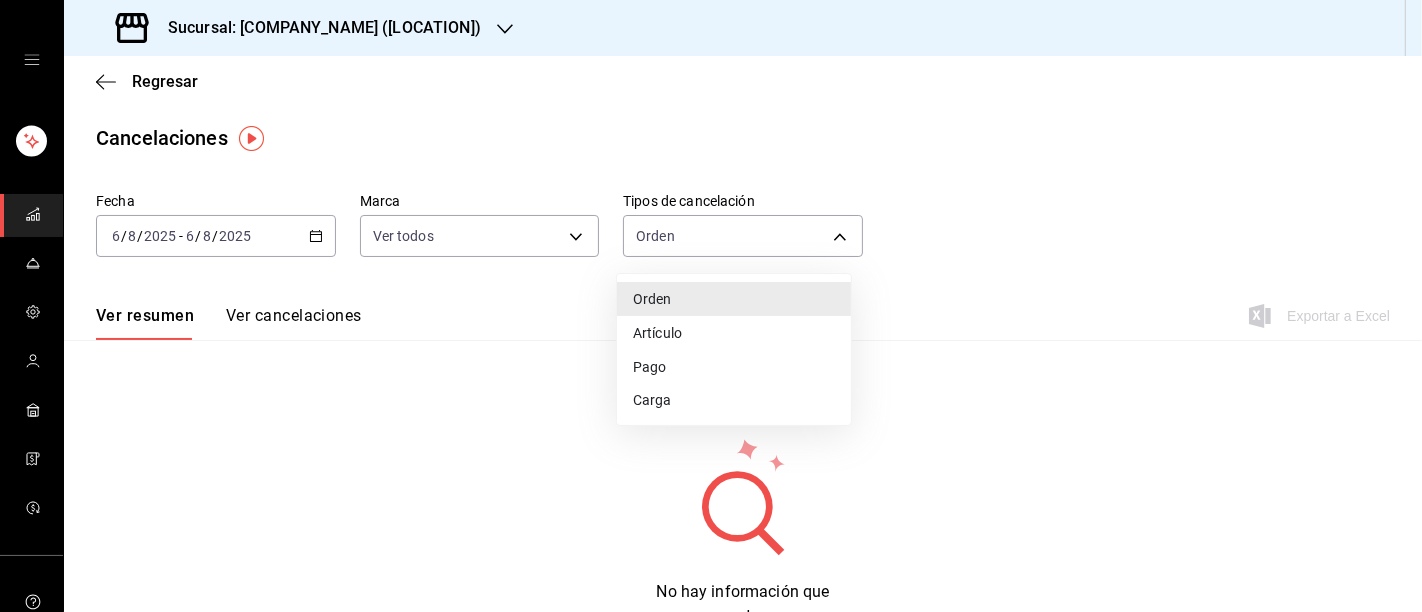 click on "Artículo" at bounding box center [657, 333] 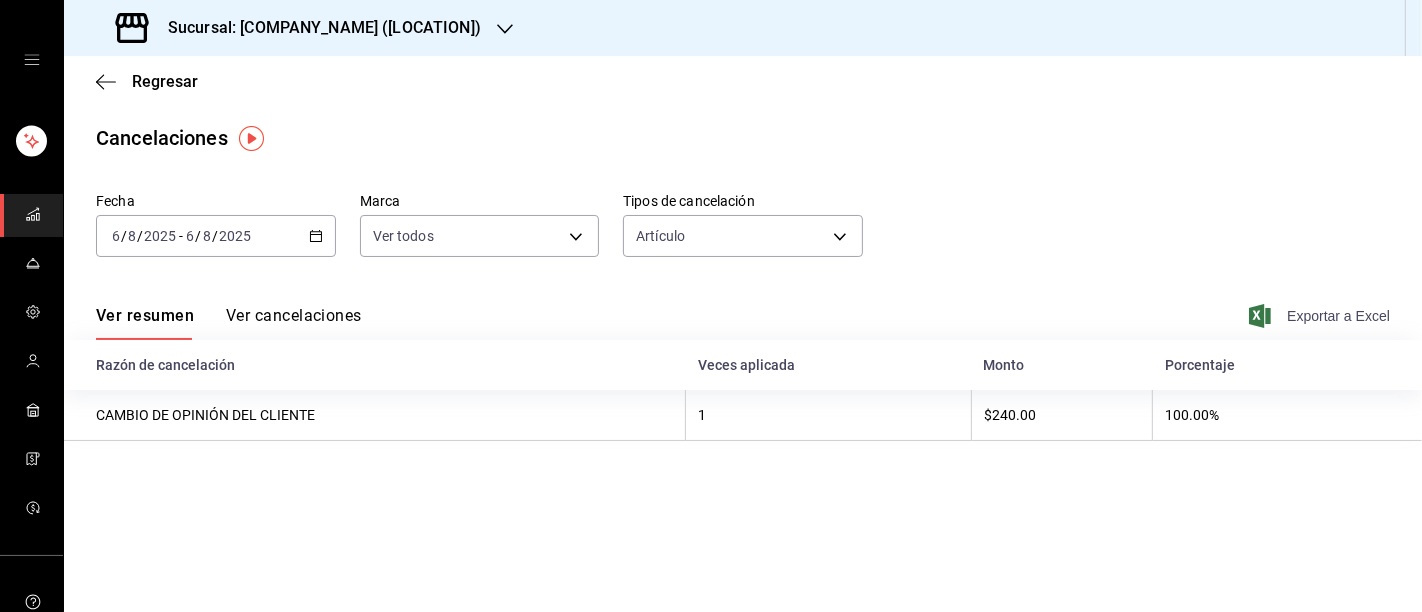 click on "Exportar a Excel" at bounding box center [1338, 316] 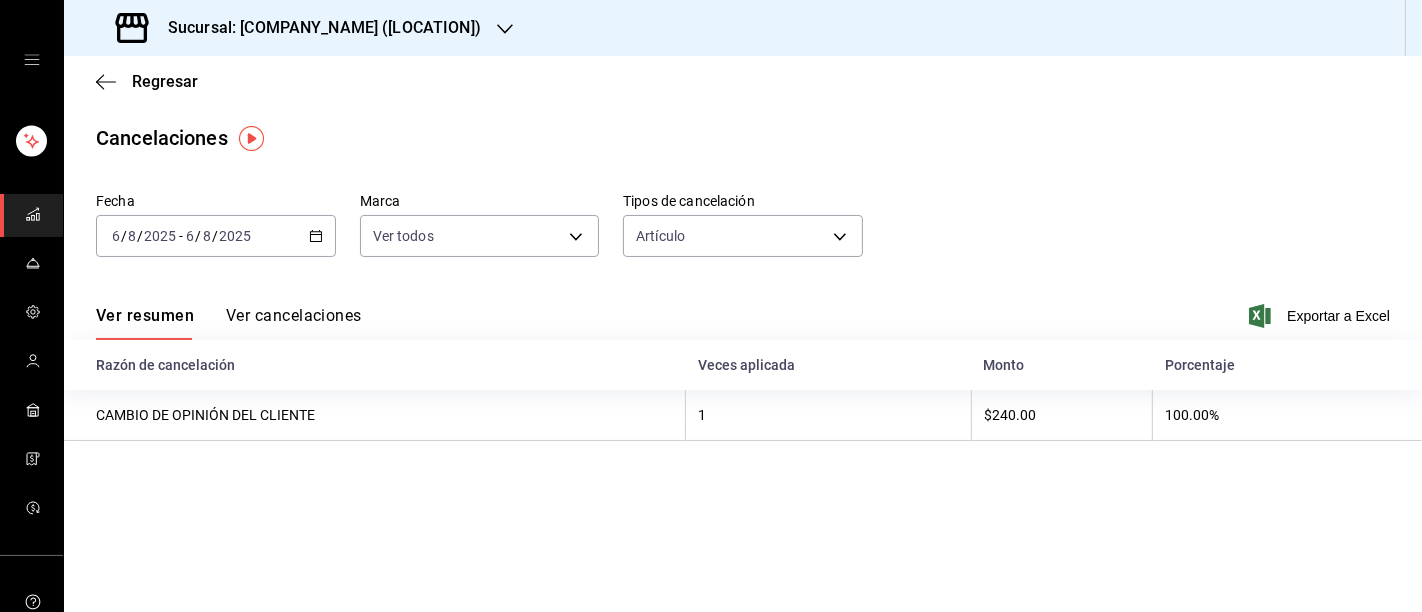 click on "Ver cancelaciones" at bounding box center (294, 322) 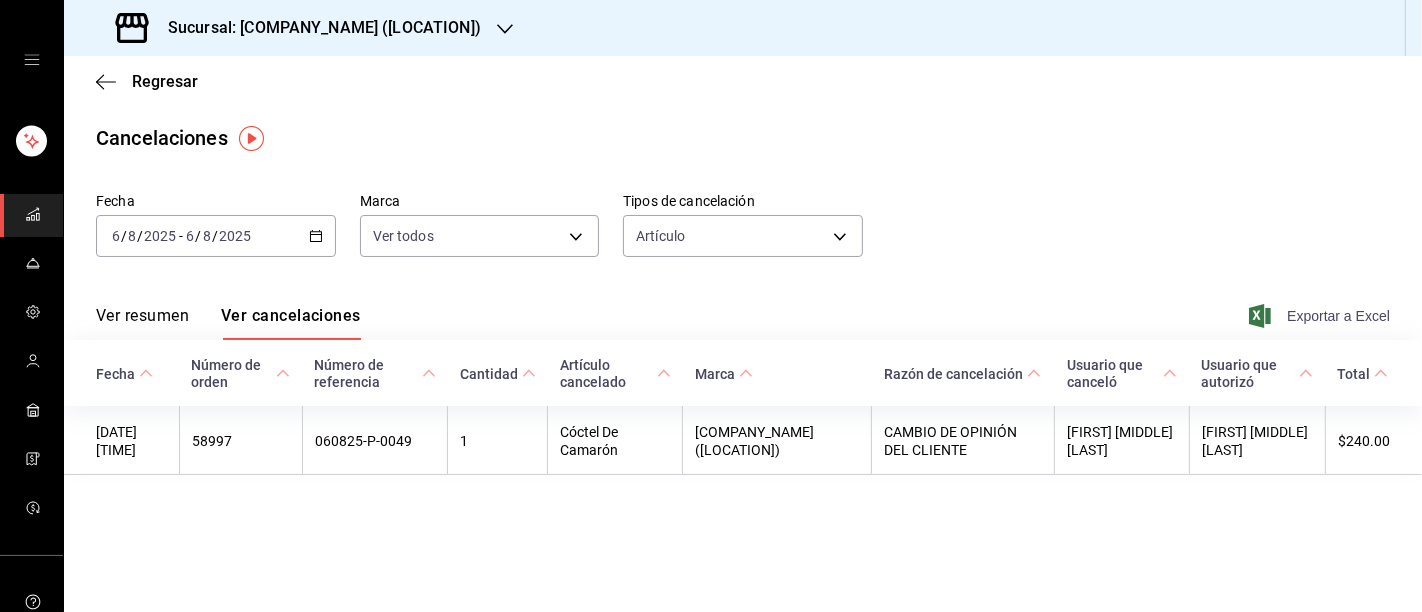 click on "Exportar a Excel" at bounding box center (1338, 316) 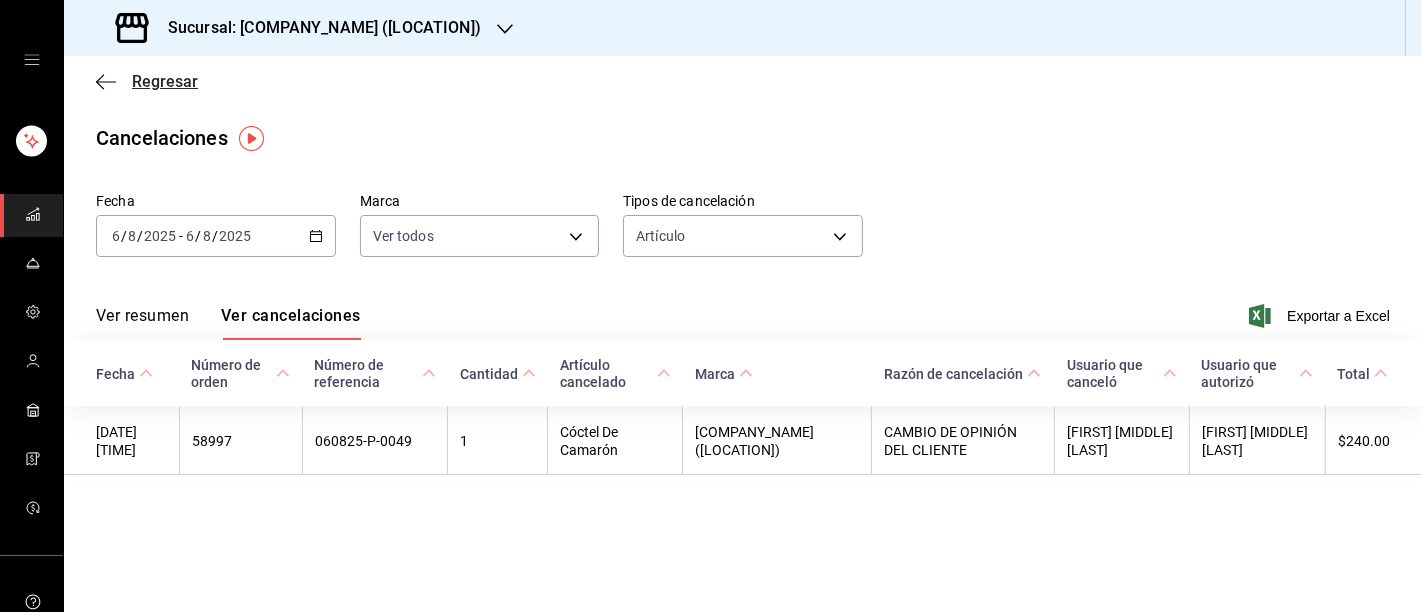 click on "Regresar" at bounding box center [165, 81] 